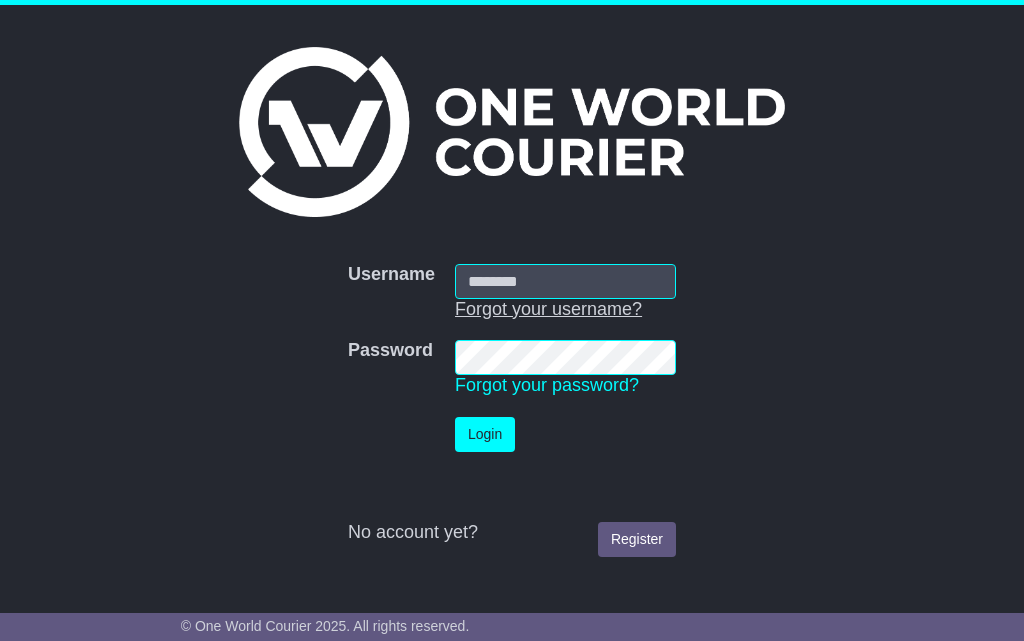 scroll, scrollTop: 0, scrollLeft: 0, axis: both 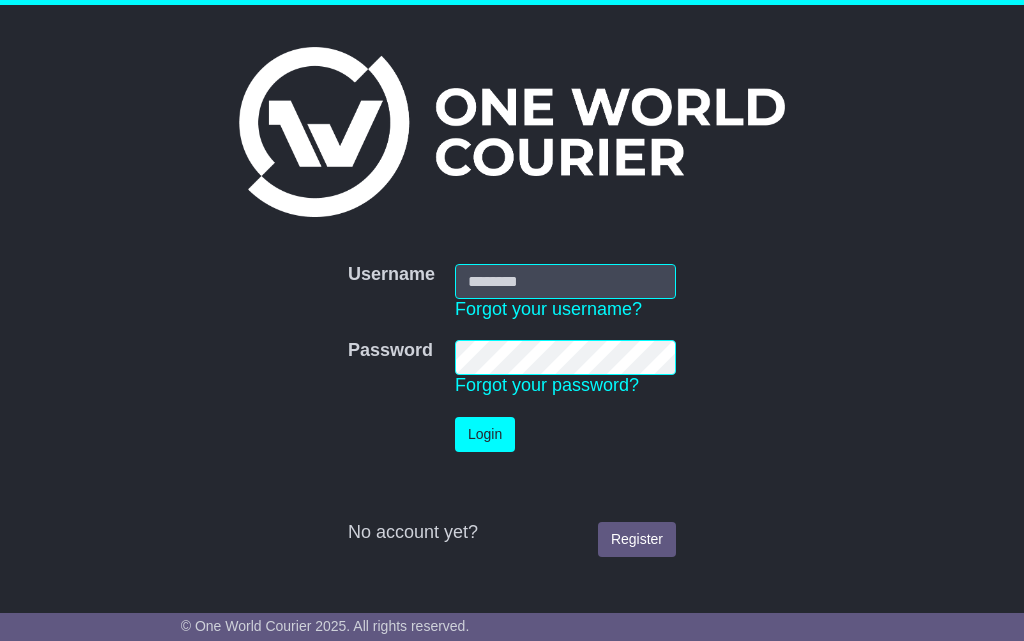 type on "**********" 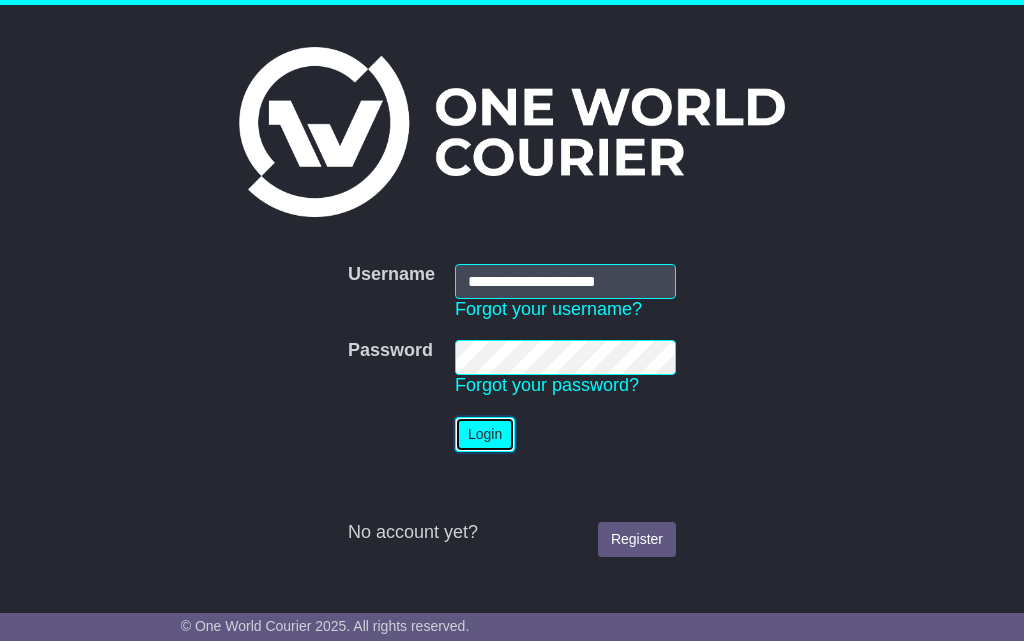 click on "Login" at bounding box center (485, 434) 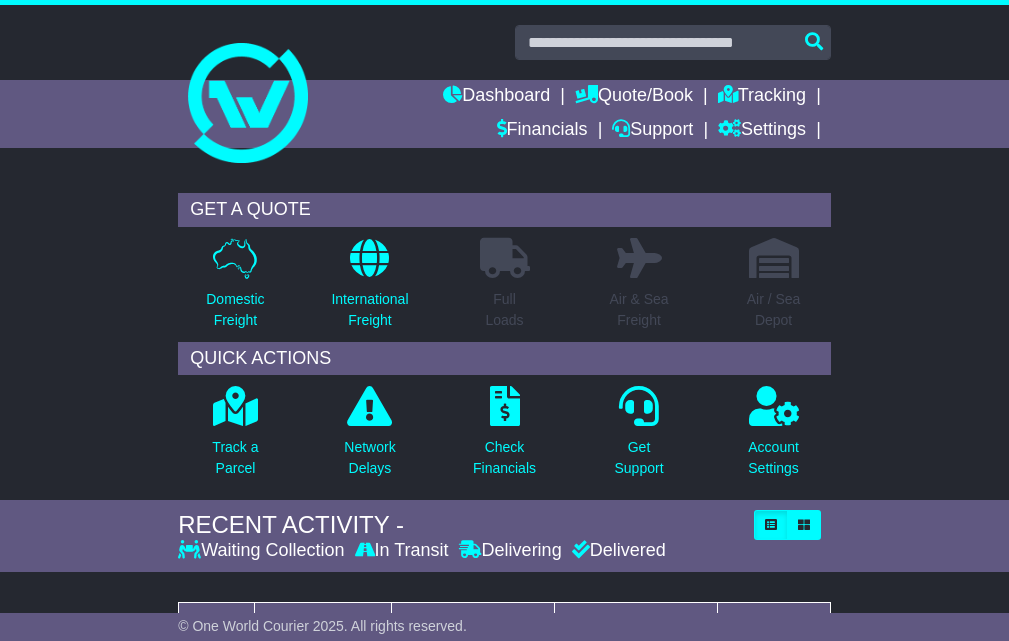 scroll, scrollTop: 0, scrollLeft: 0, axis: both 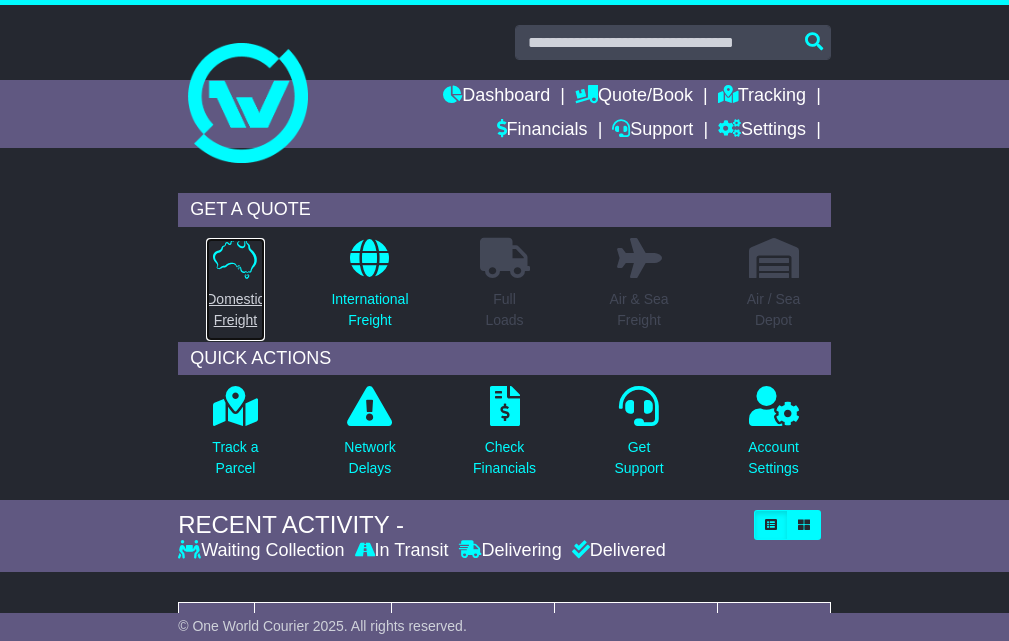 click at bounding box center (235, 258) 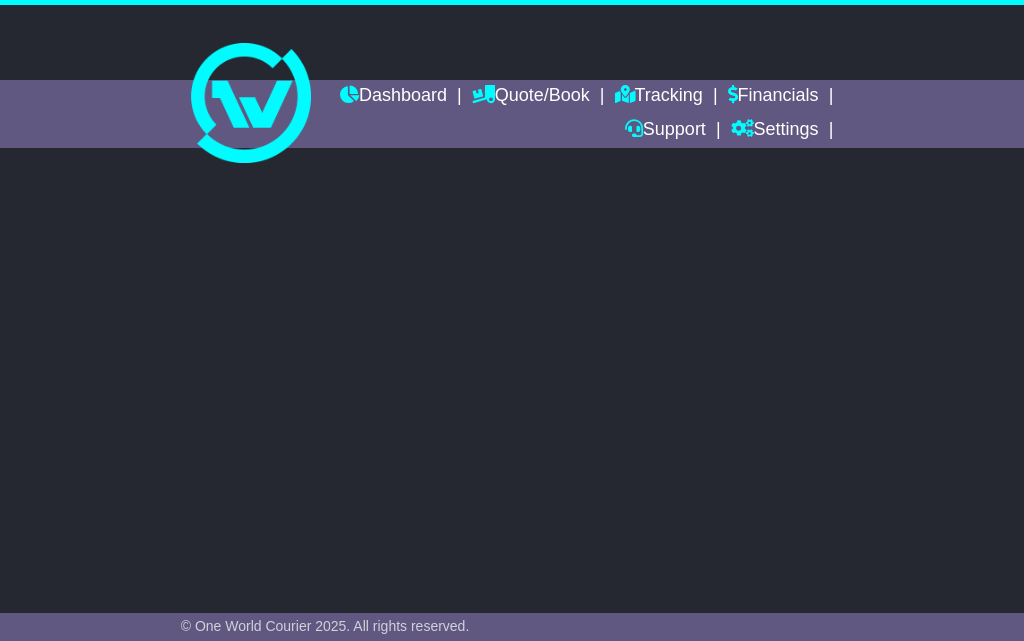 scroll, scrollTop: 0, scrollLeft: 0, axis: both 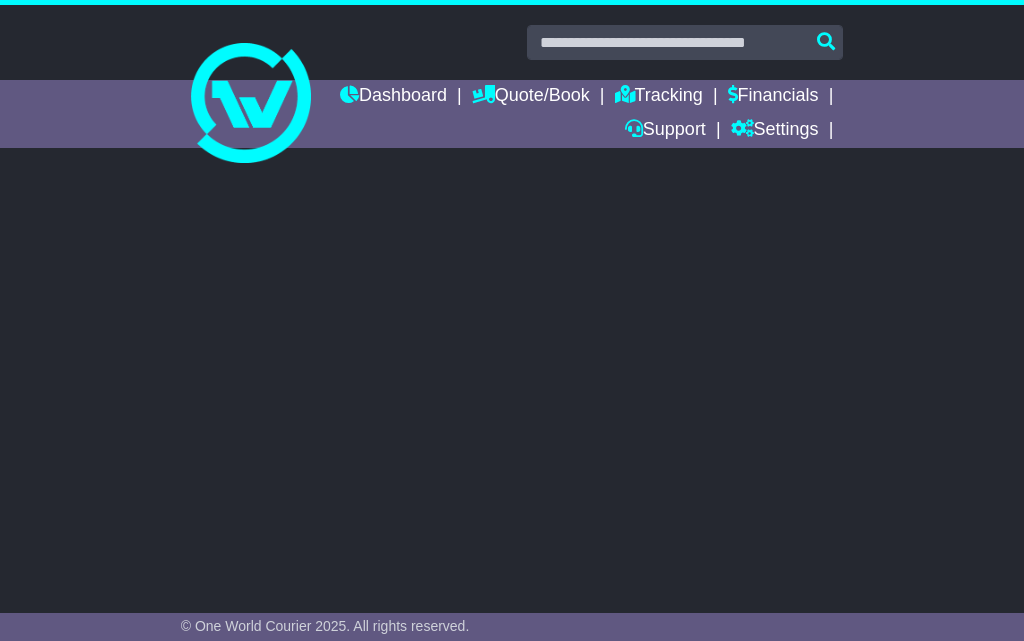 select 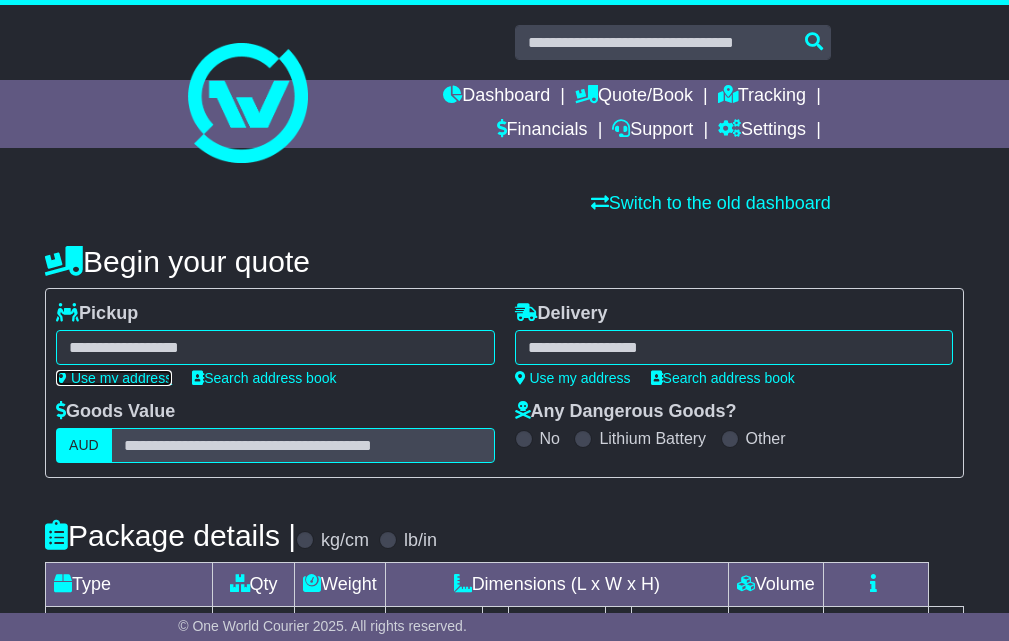 click on "Use my address" at bounding box center [114, 378] 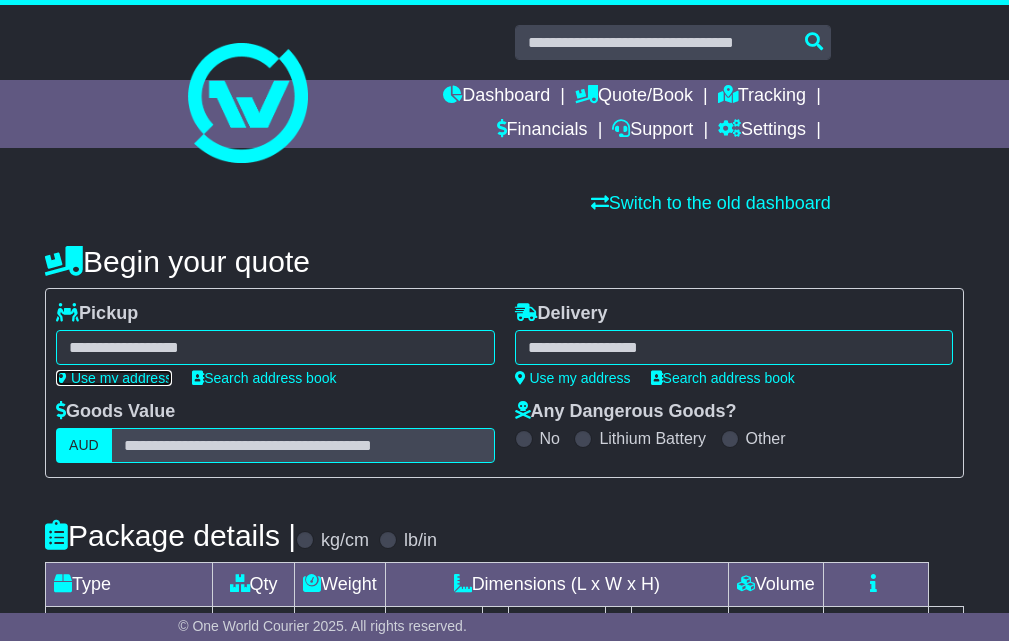 type on "**********" 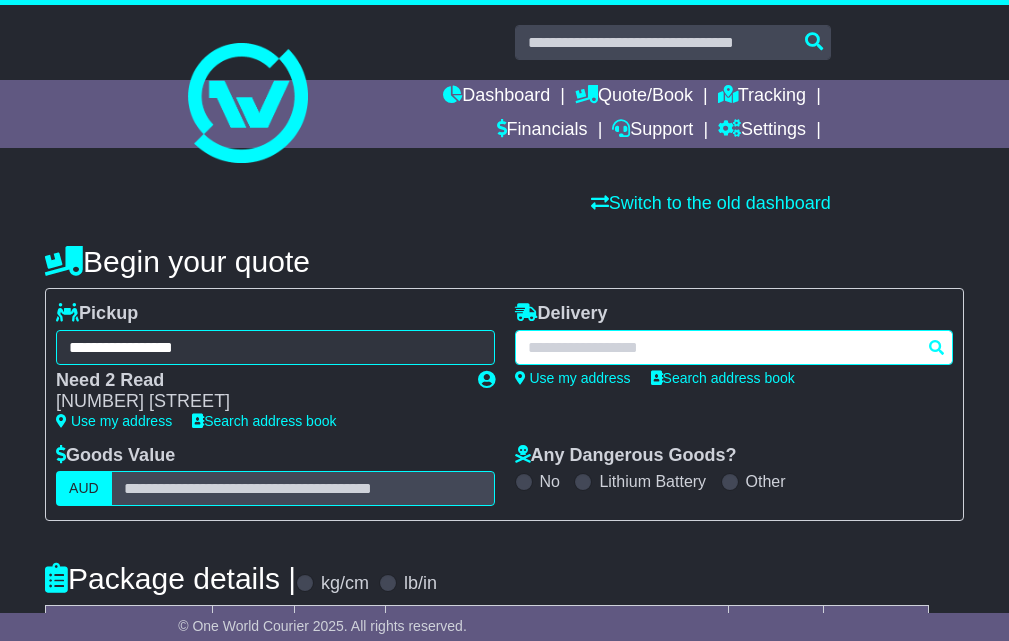 click at bounding box center (734, 347) 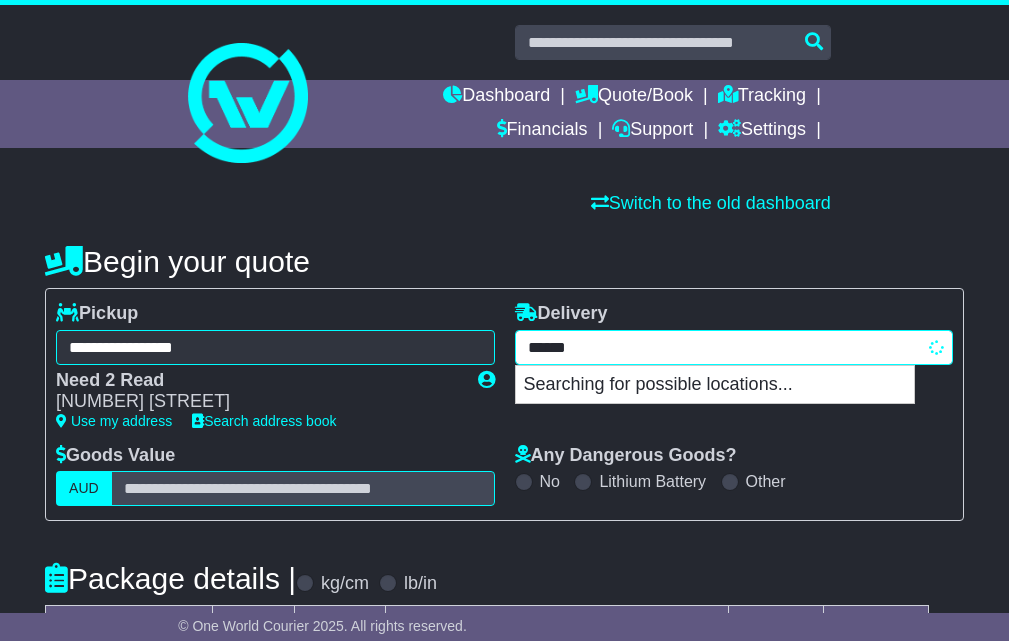 type on "*******" 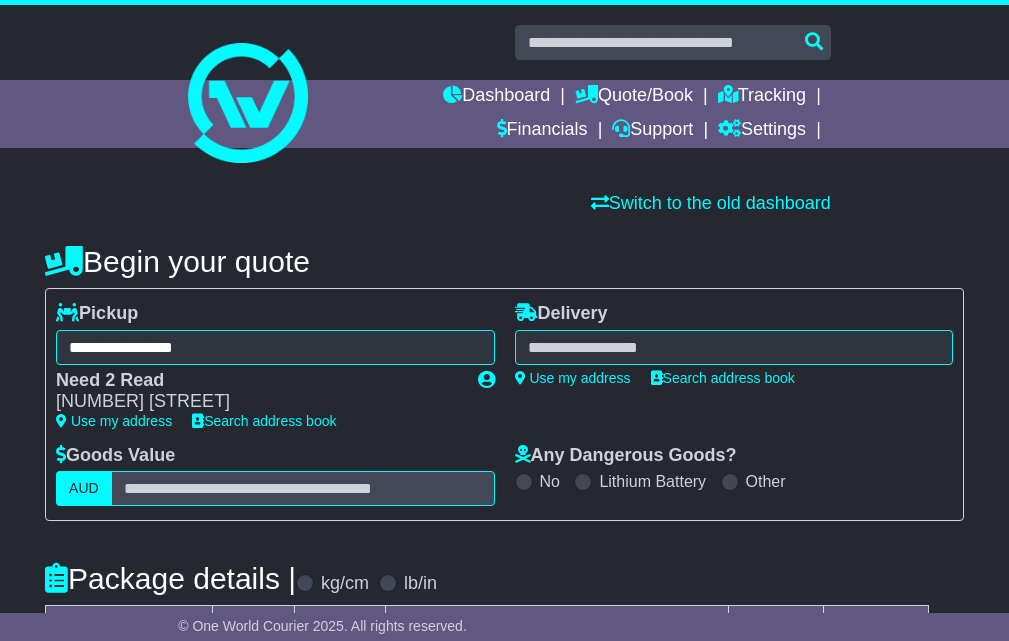 click on "**********" at bounding box center [504, 404] 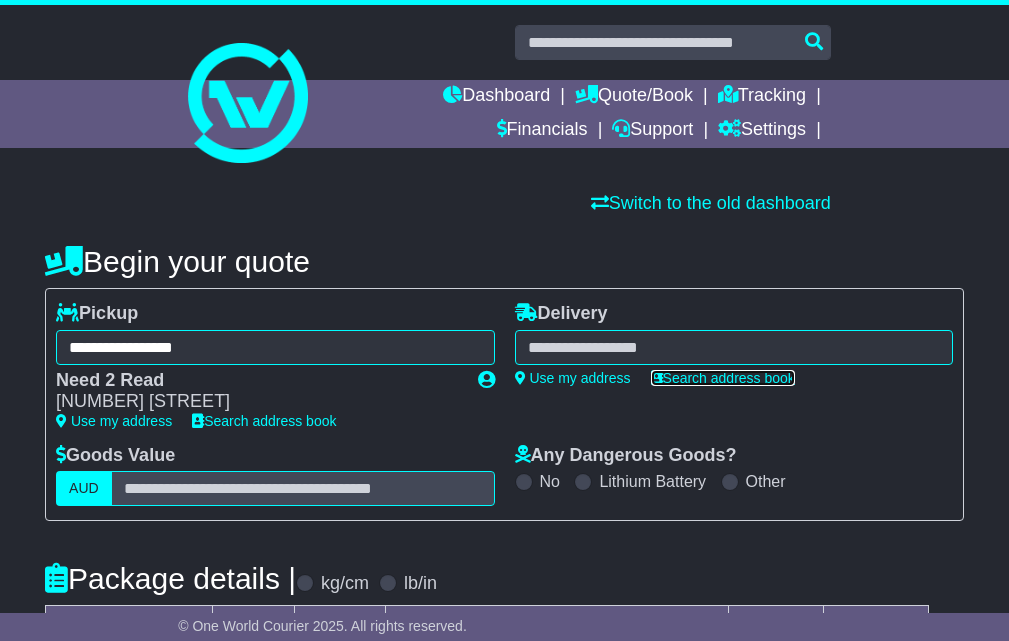 click on "Search address book" at bounding box center (723, 378) 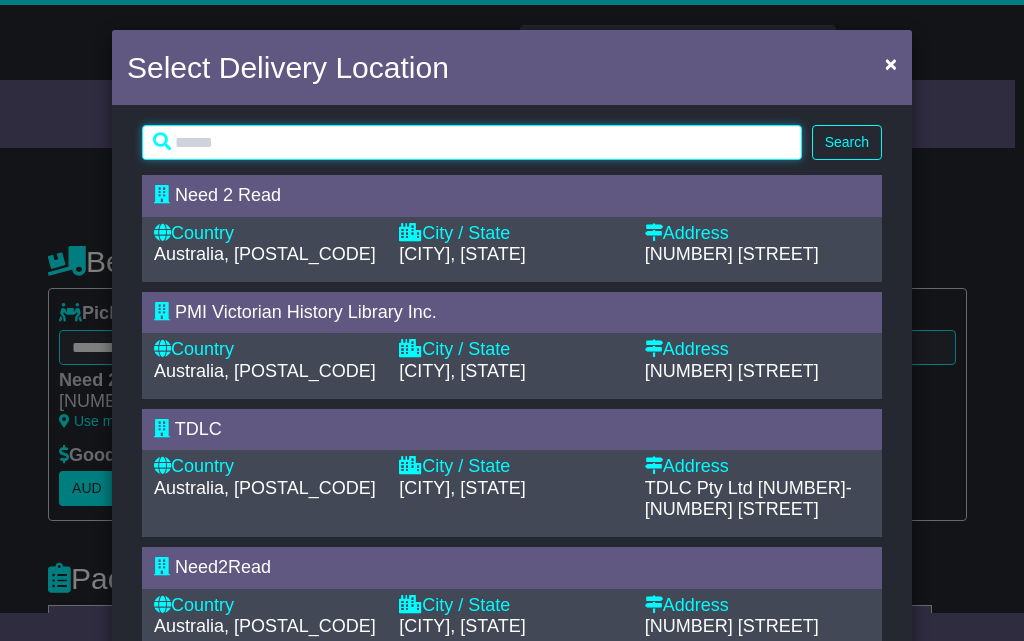 click at bounding box center [472, 142] 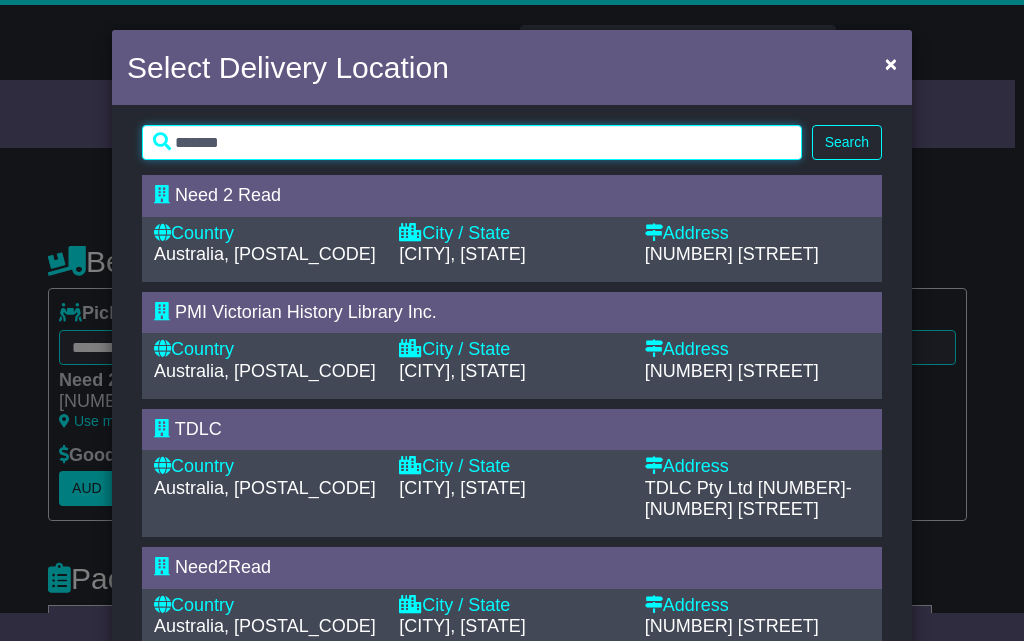 type on "*******" 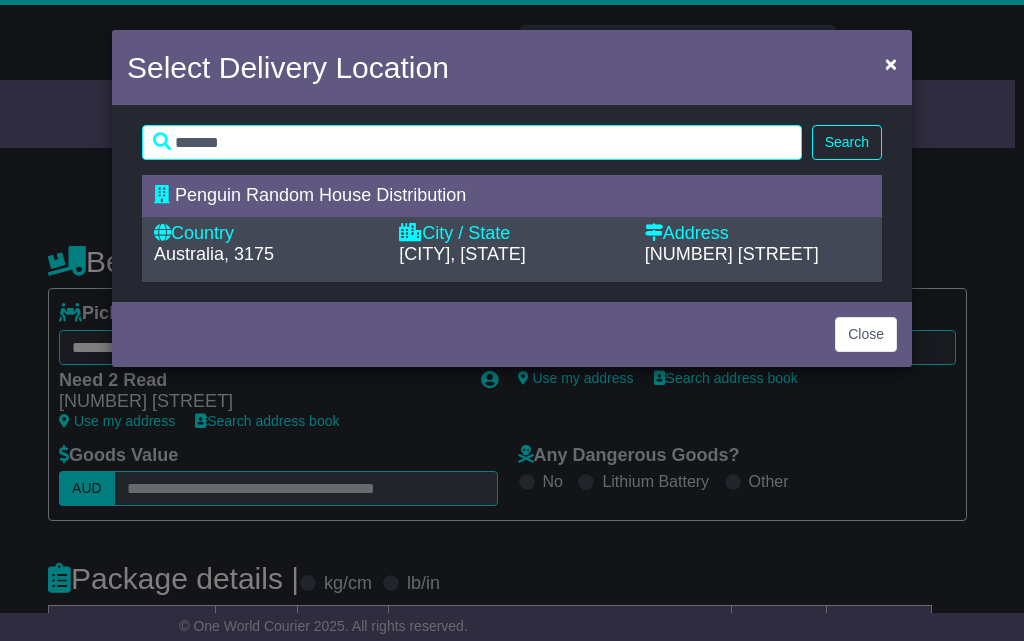click on "Penguin Random House Distribution" at bounding box center [320, 195] 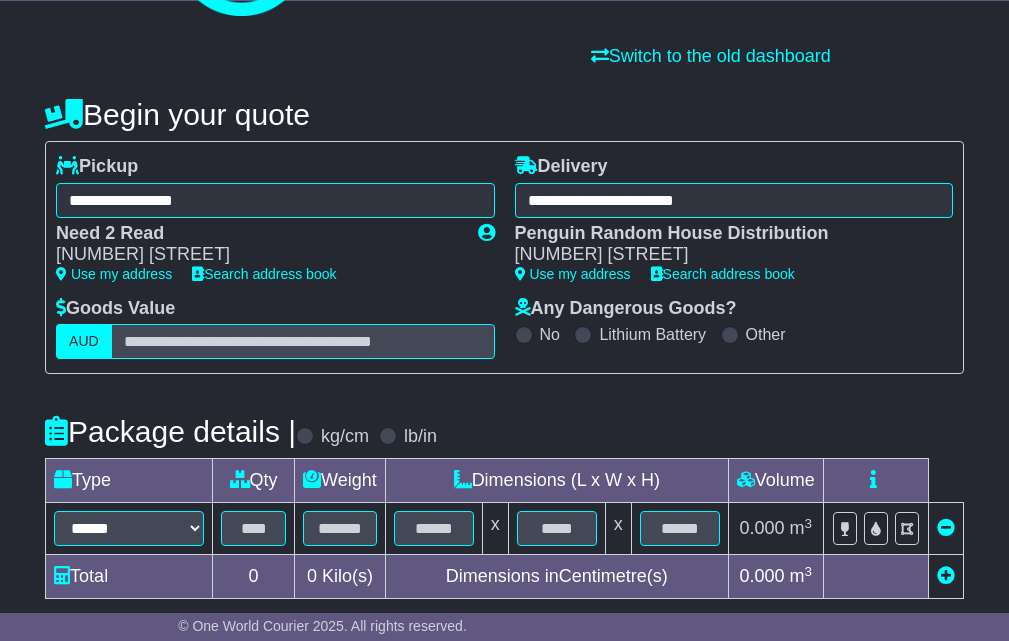 scroll, scrollTop: 200, scrollLeft: 0, axis: vertical 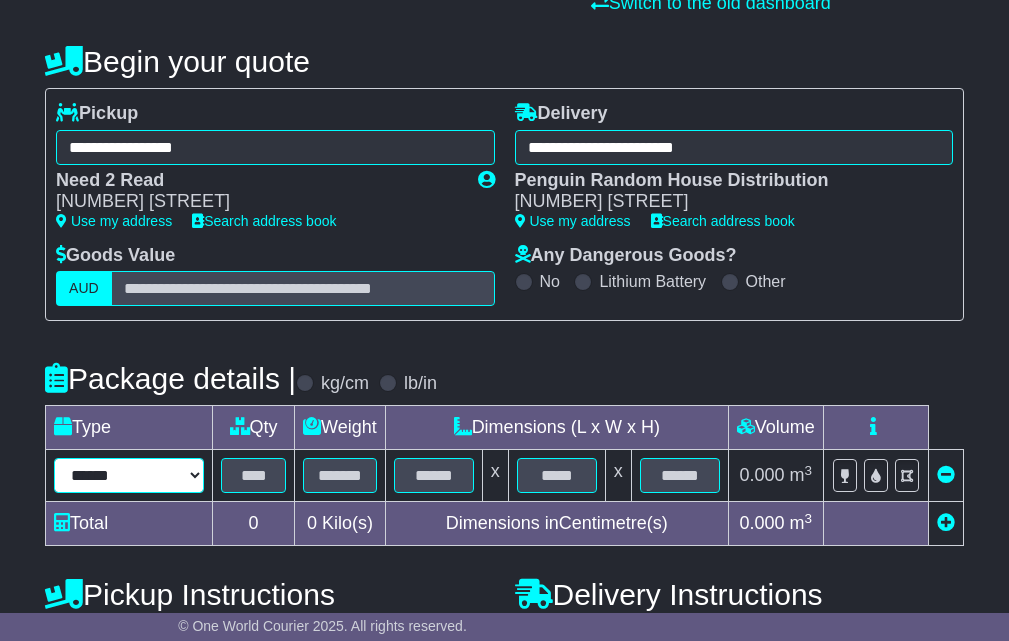 click on "****** ****** *** ******** ***** **** **** ****** *** *******" at bounding box center (129, 475) 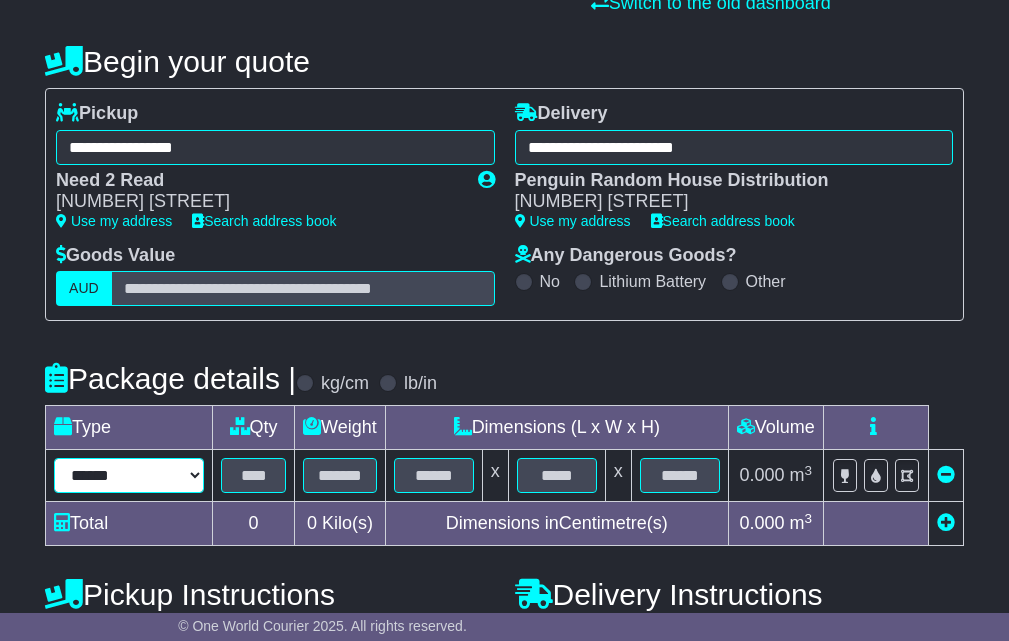 select on "*****" 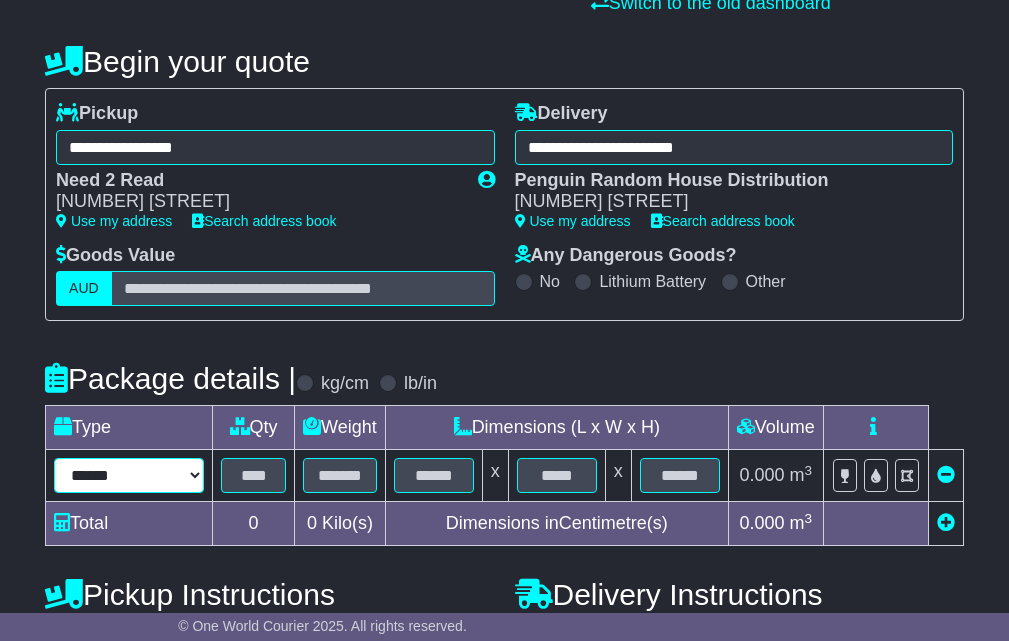 click on "****** ****** *** ******** ***** **** **** ****** *** *******" at bounding box center (129, 475) 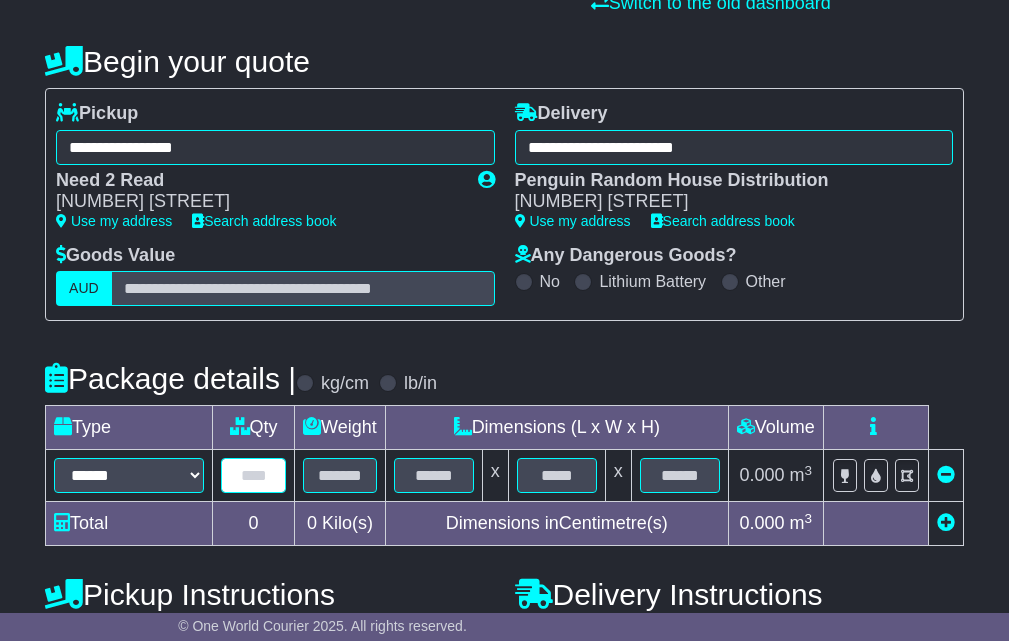 click at bounding box center (253, 475) 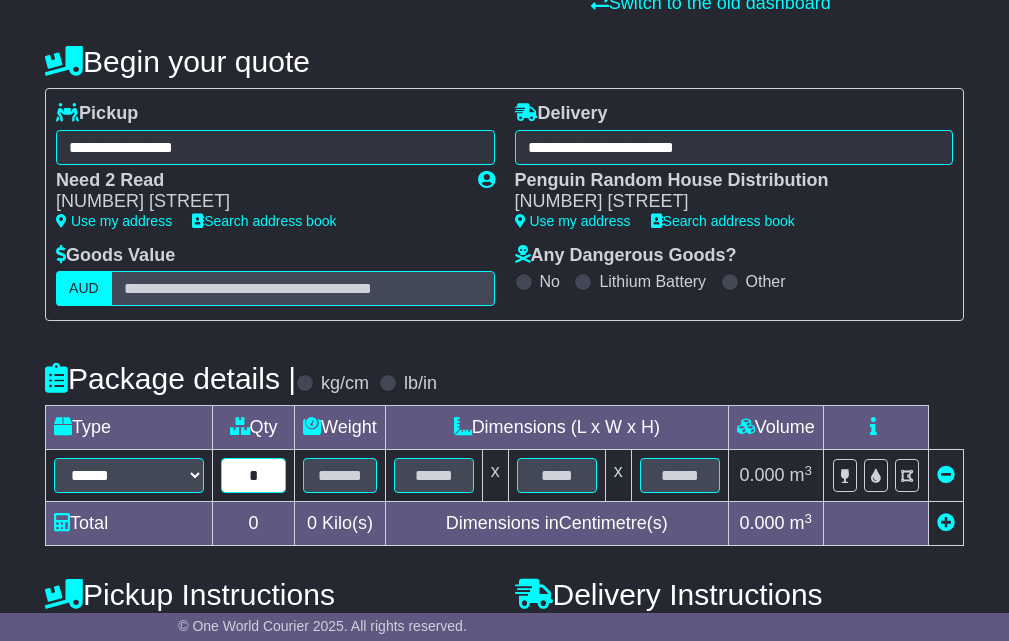 type on "*" 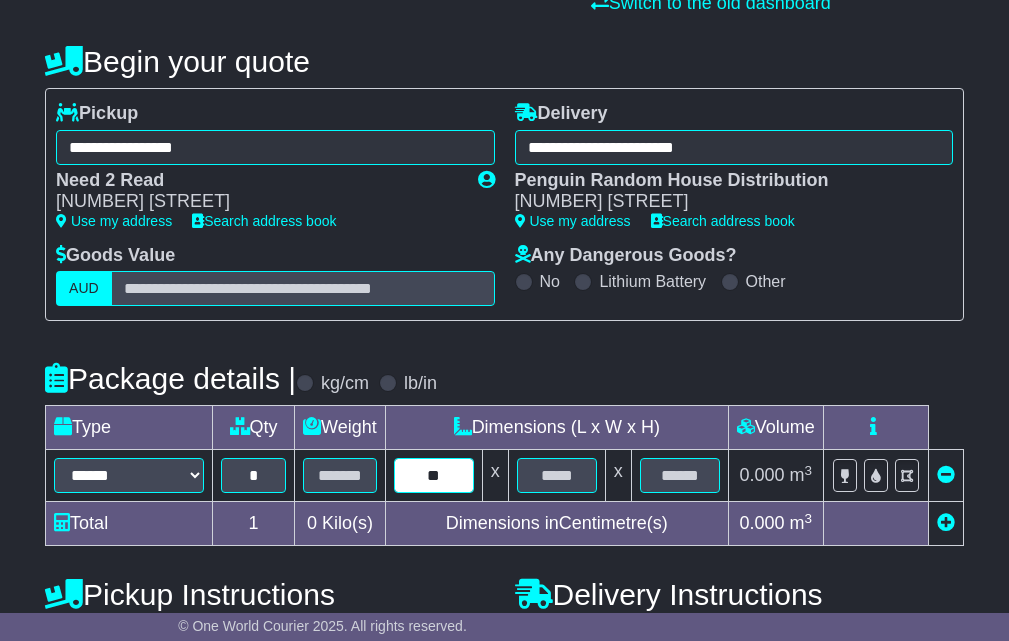 type on "**" 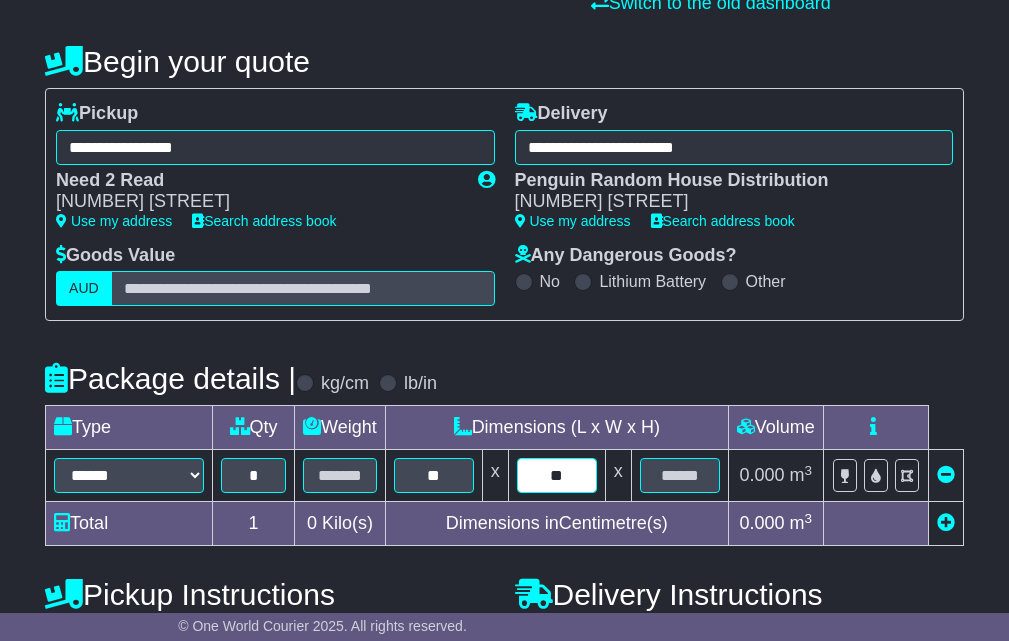 type on "**" 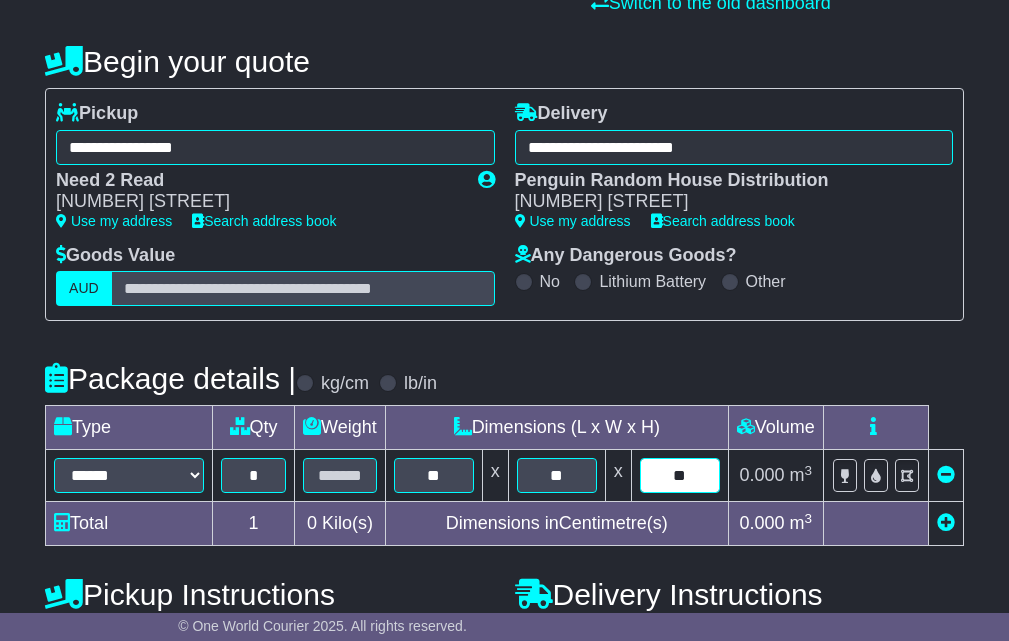 type on "**" 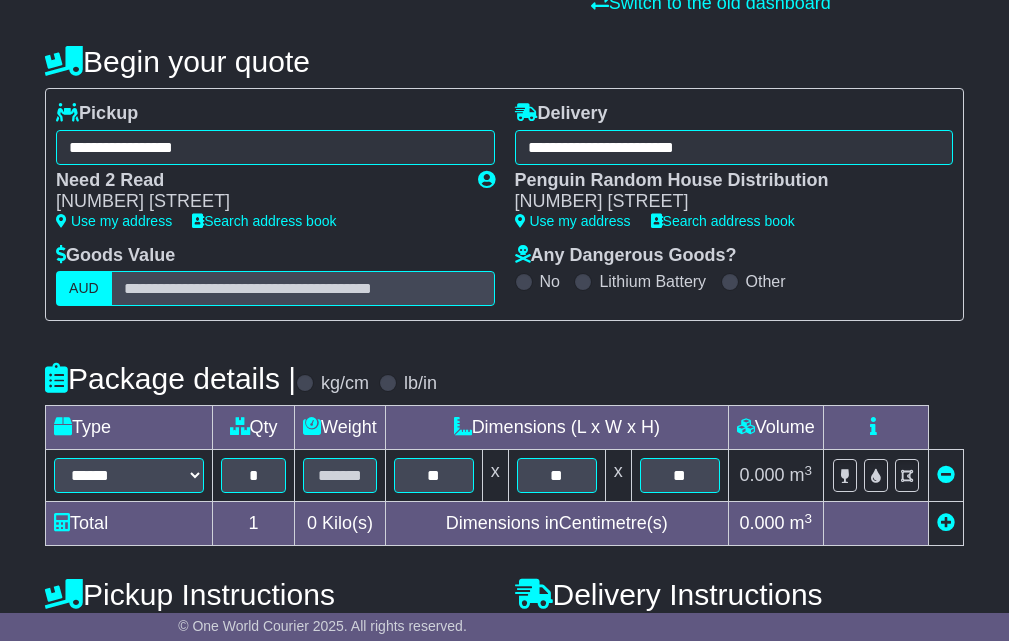 scroll, scrollTop: 495, scrollLeft: 0, axis: vertical 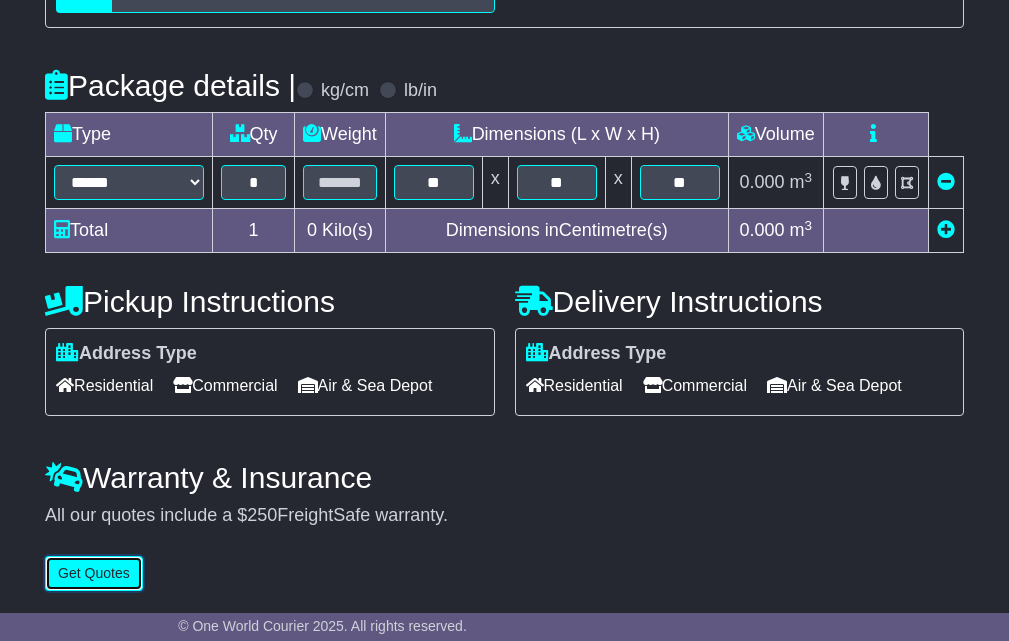 type 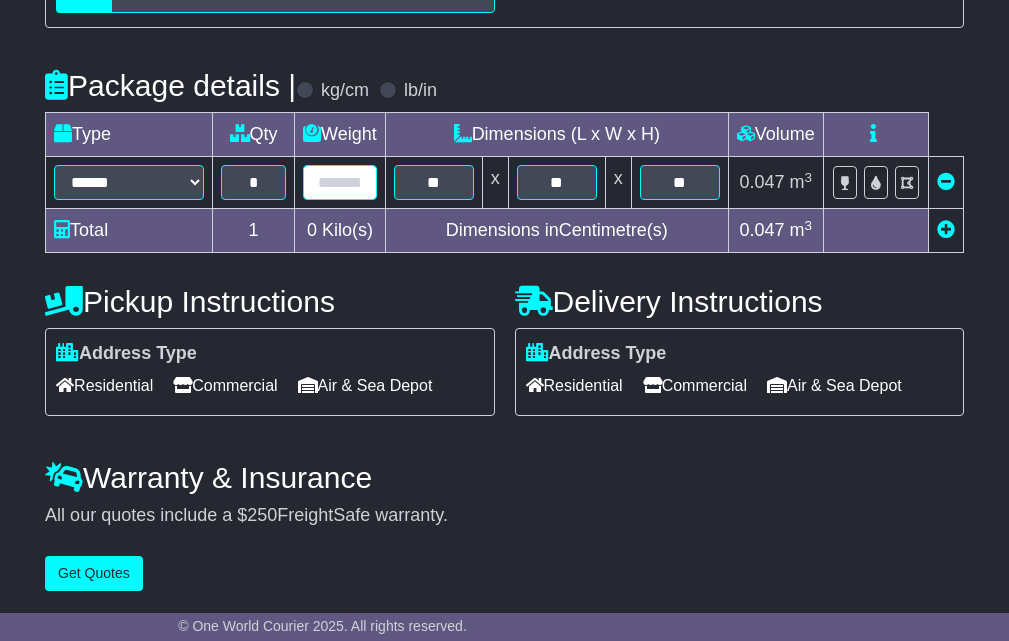 click at bounding box center [340, 182] 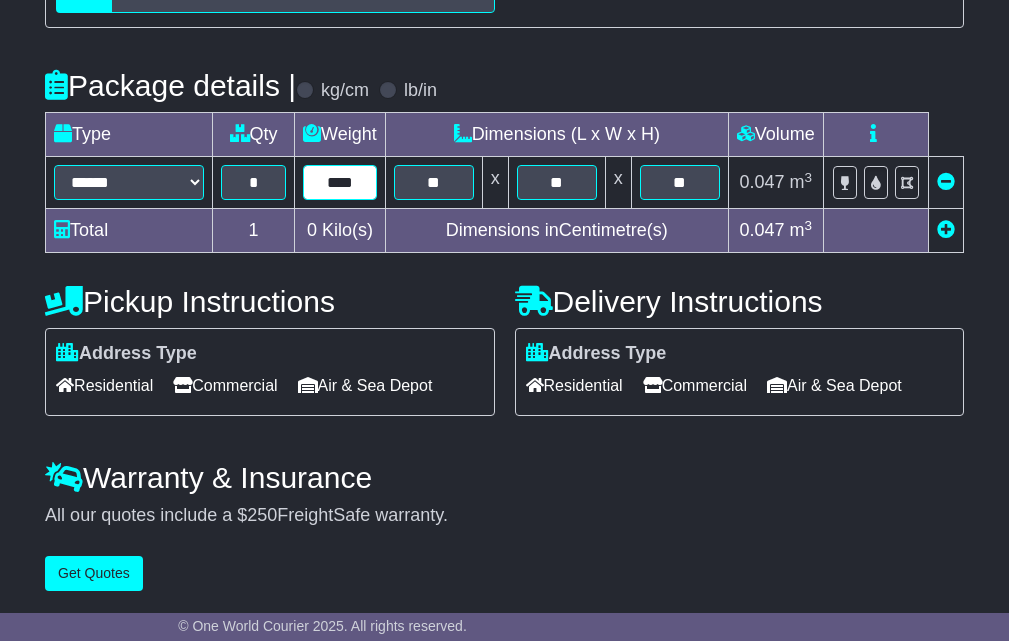 type on "****" 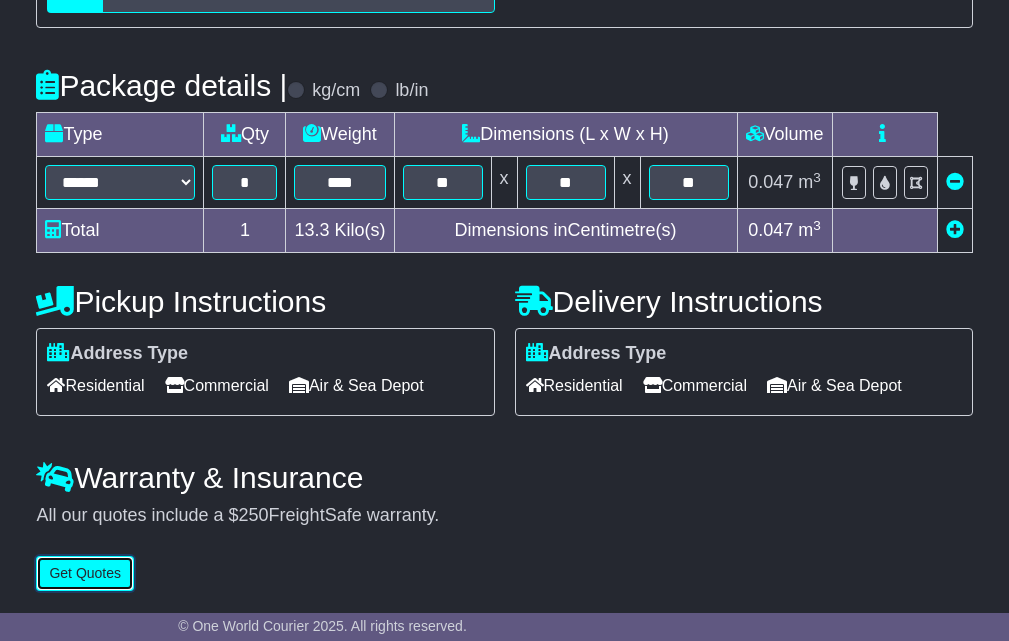 click on "Get Quotes" at bounding box center (85, 573) 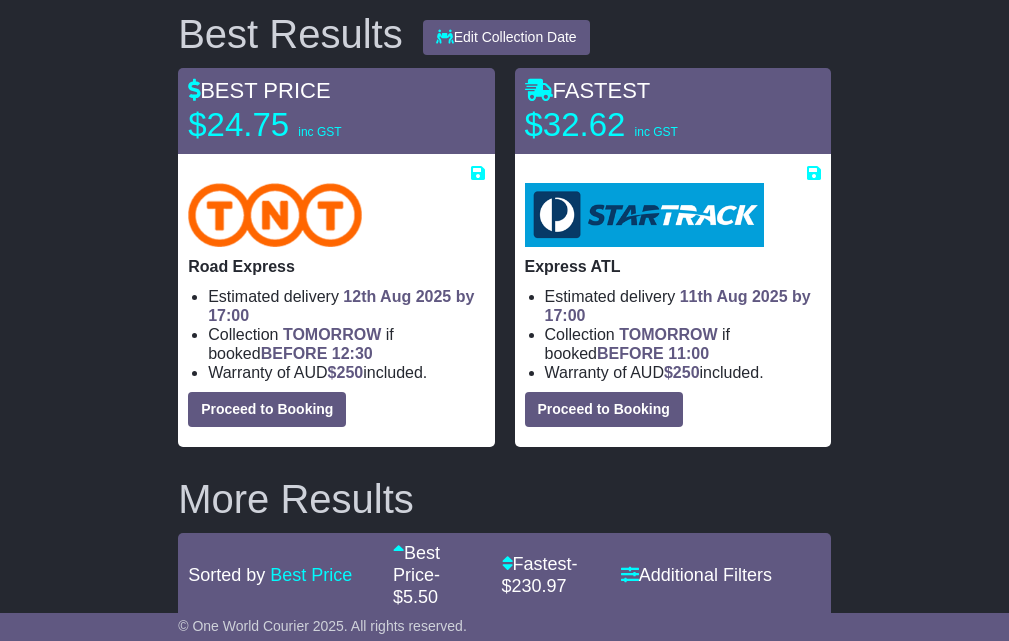 scroll, scrollTop: 400, scrollLeft: 0, axis: vertical 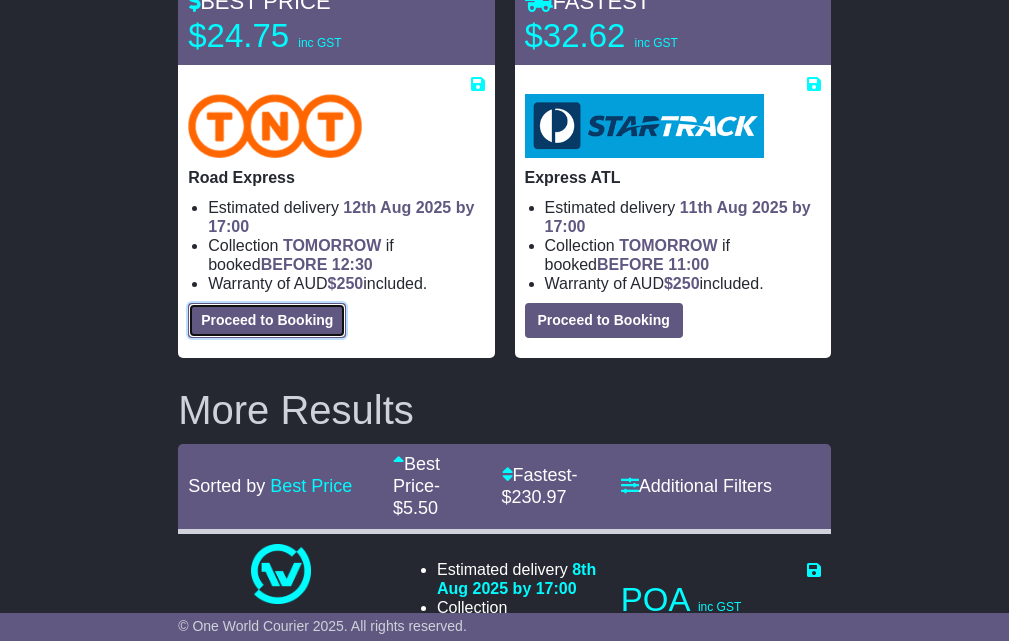 click on "Proceed to Booking" at bounding box center (267, 320) 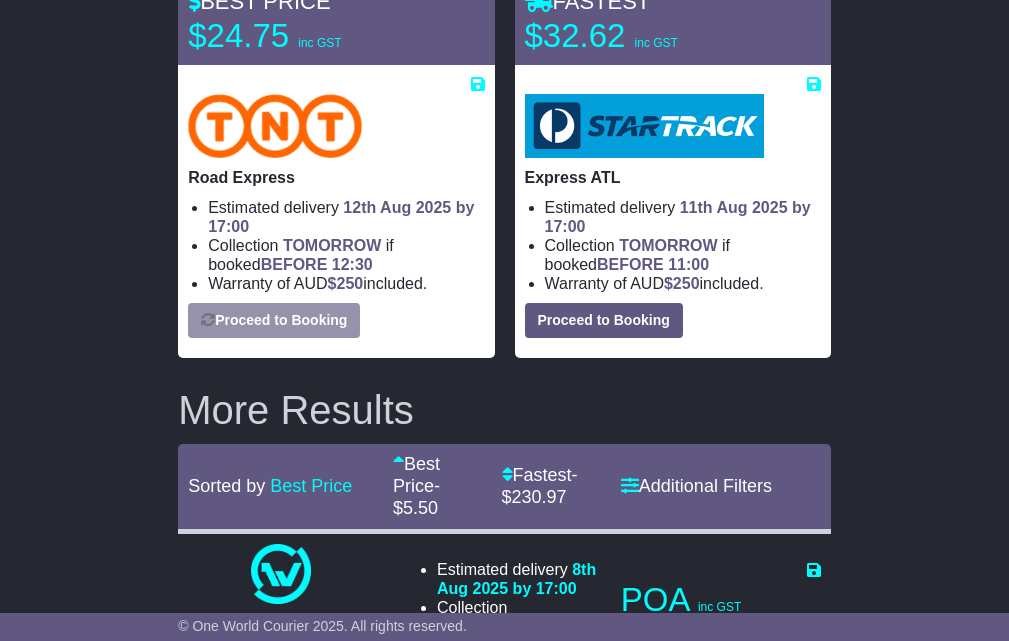 select on "*****" 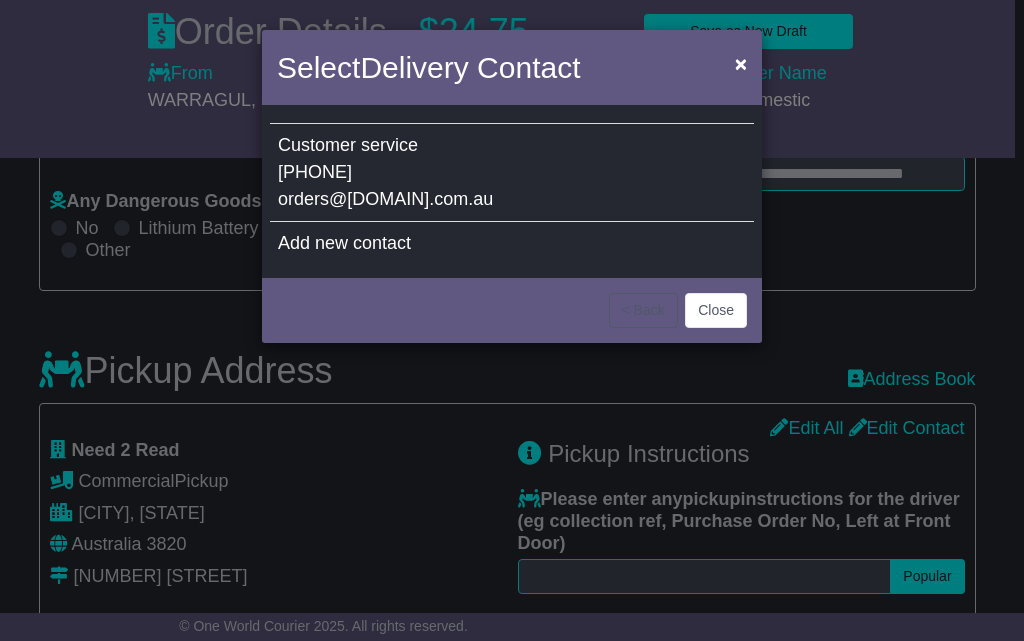 click on "Customer   service
[PHONE]
orders@[DOMAIN].com.au" at bounding box center [512, 173] 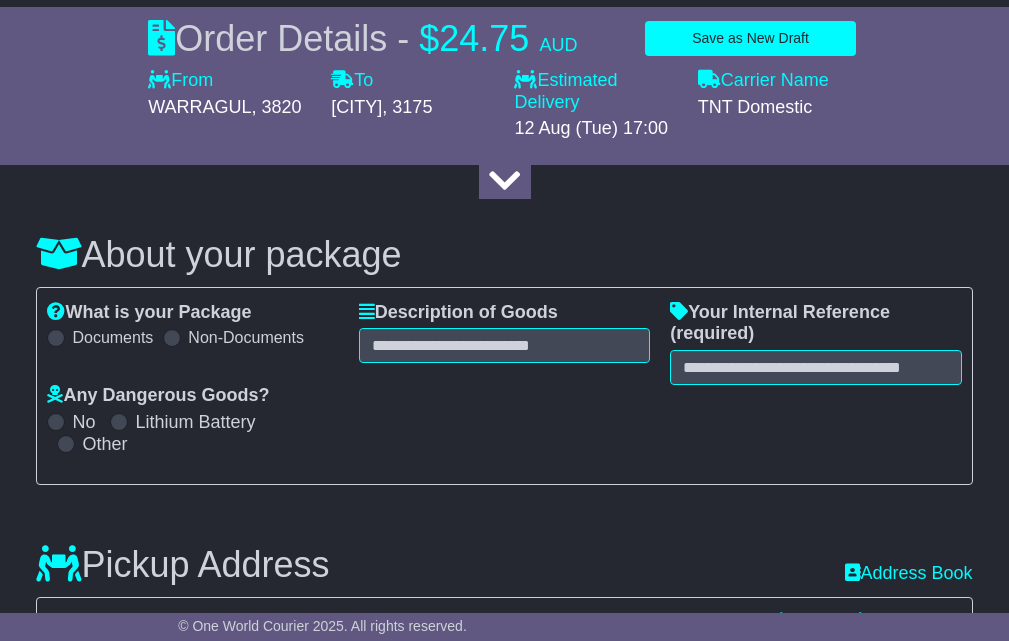 scroll, scrollTop: 200, scrollLeft: 0, axis: vertical 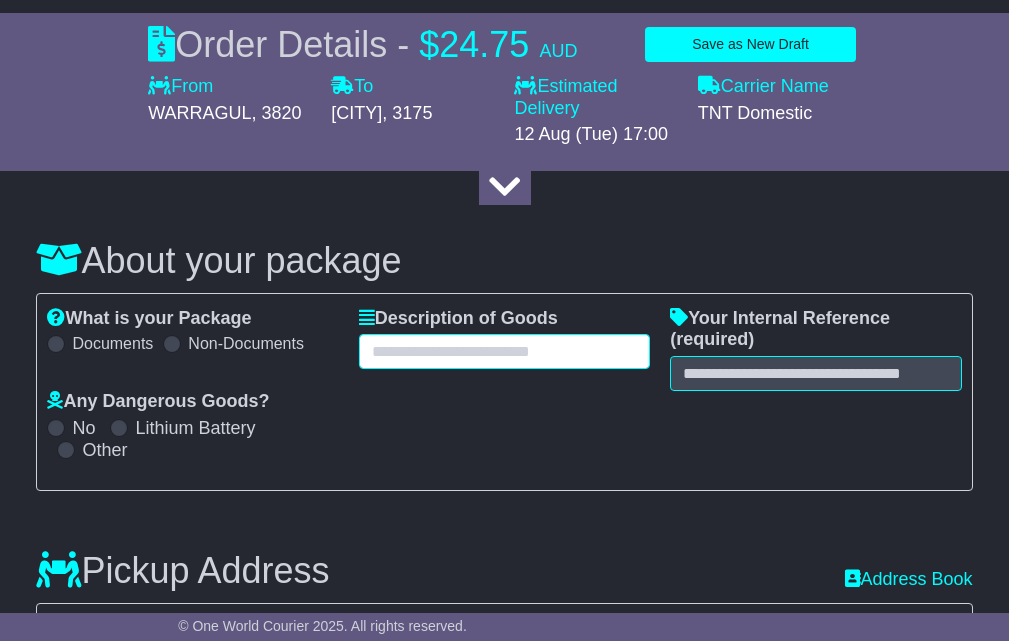 click at bounding box center (504, 351) 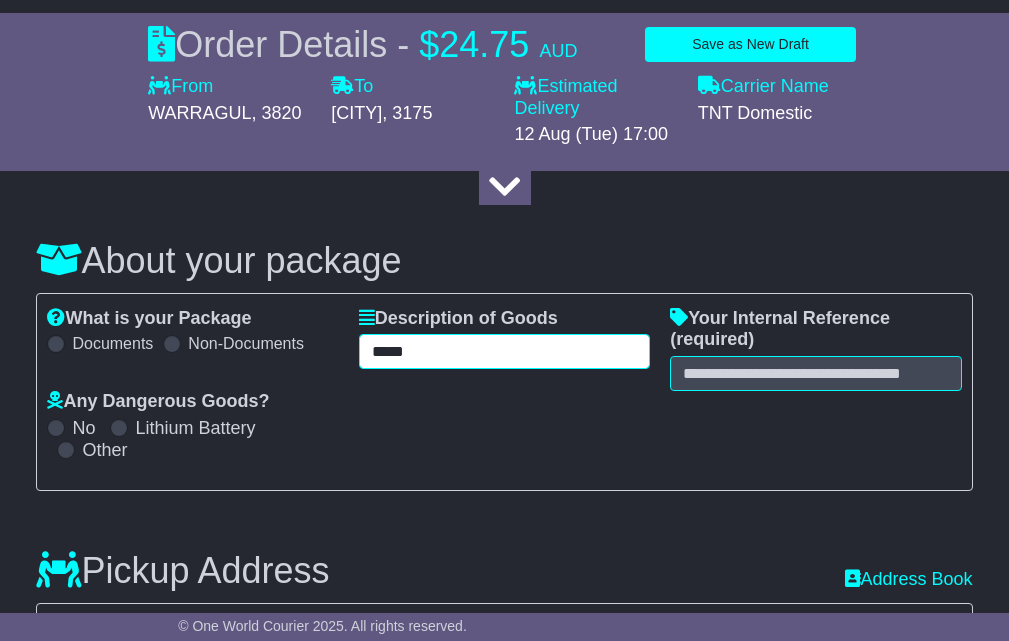 type on "*****" 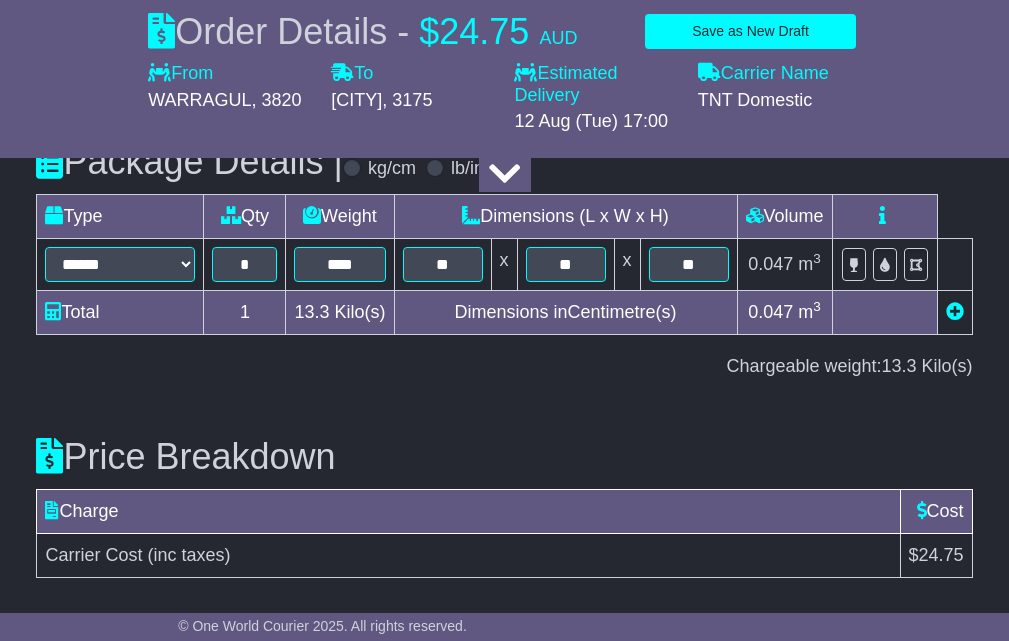 scroll, scrollTop: 2263, scrollLeft: 0, axis: vertical 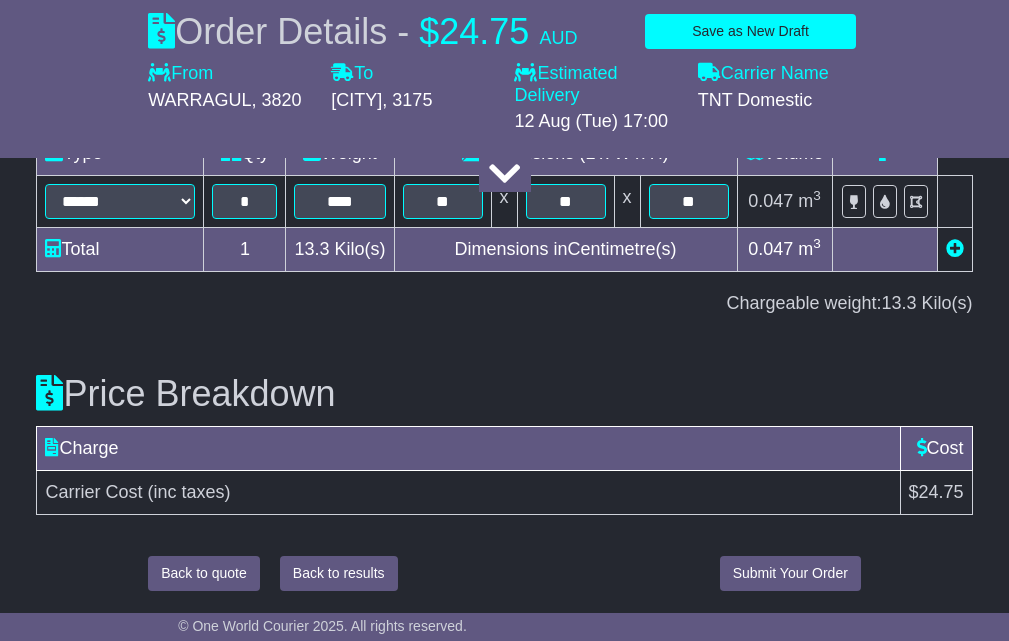 type on "**********" 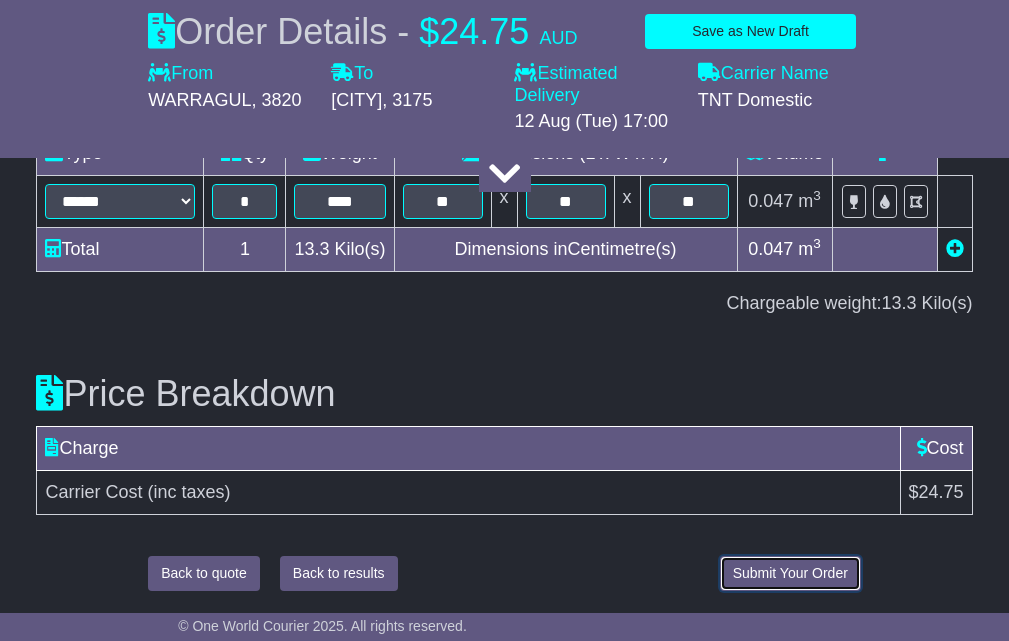 click on "Submit Your Order" at bounding box center [790, 573] 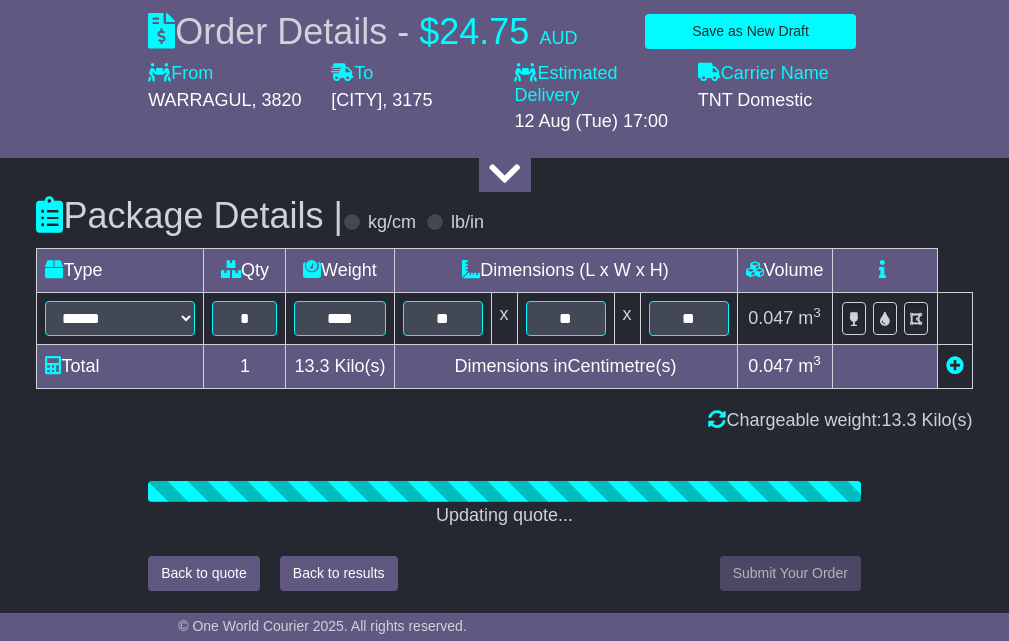 scroll, scrollTop: 2263, scrollLeft: 0, axis: vertical 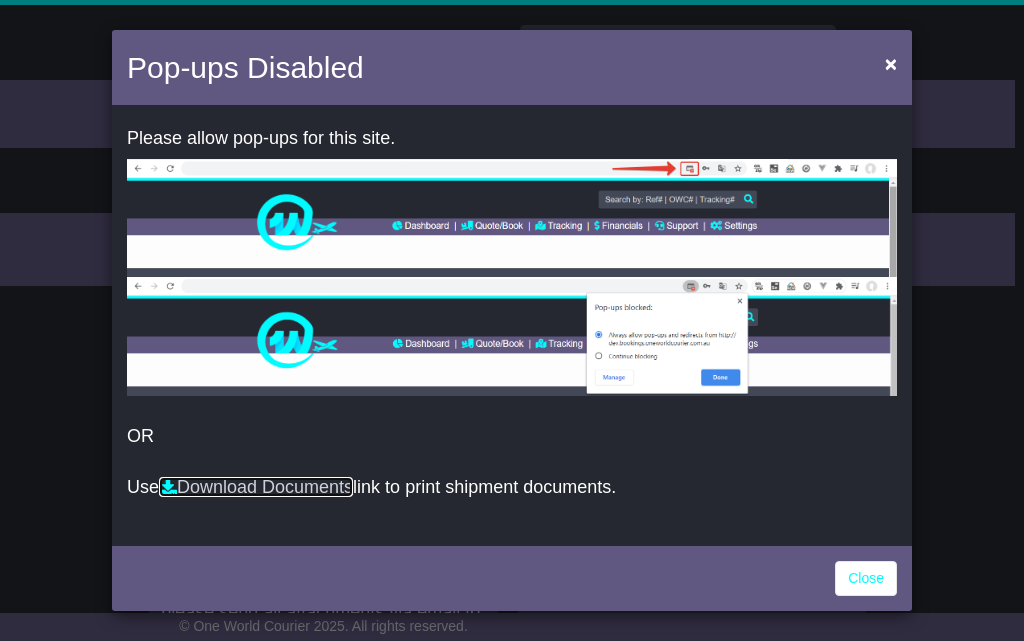 click on "Download Documents" at bounding box center (256, 487) 